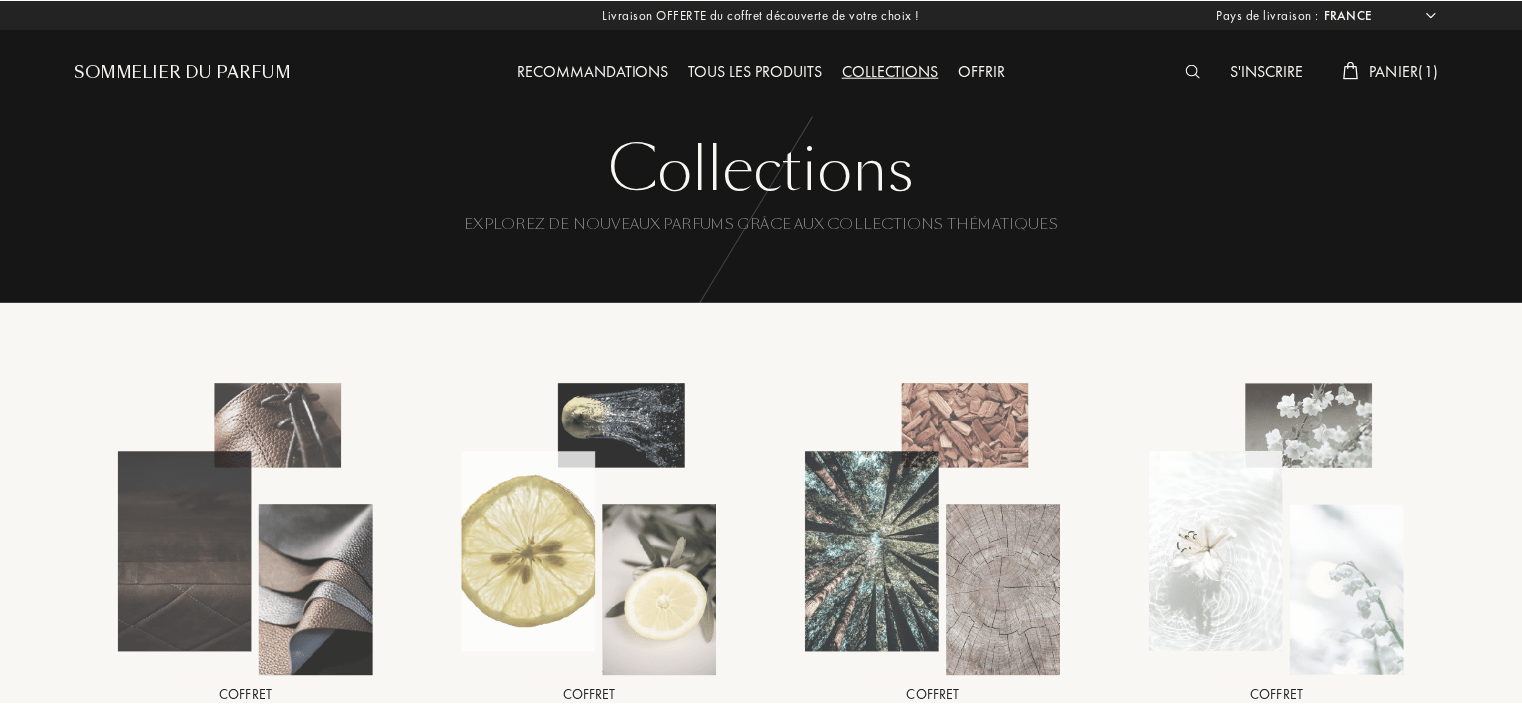 scroll, scrollTop: 1625, scrollLeft: 0, axis: vertical 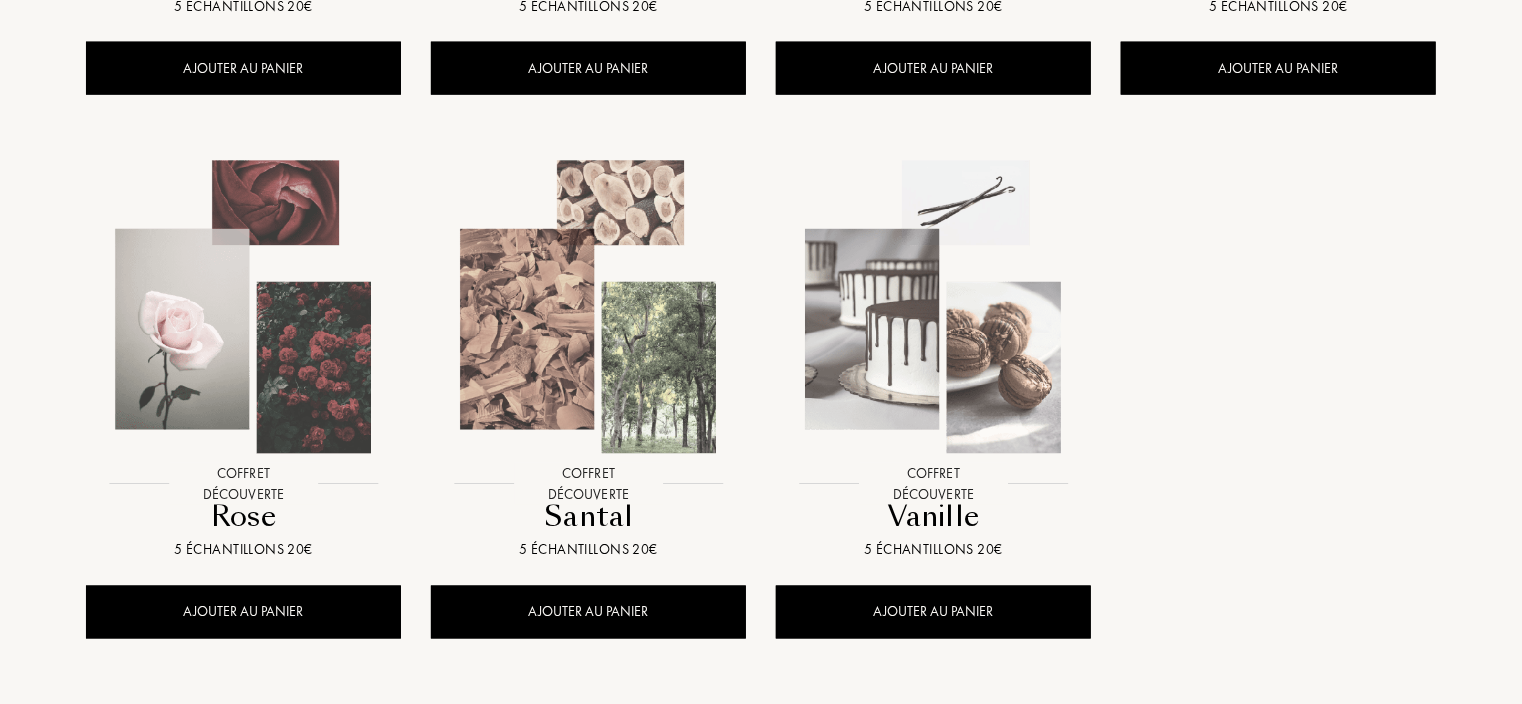 click at bounding box center (933, 307) 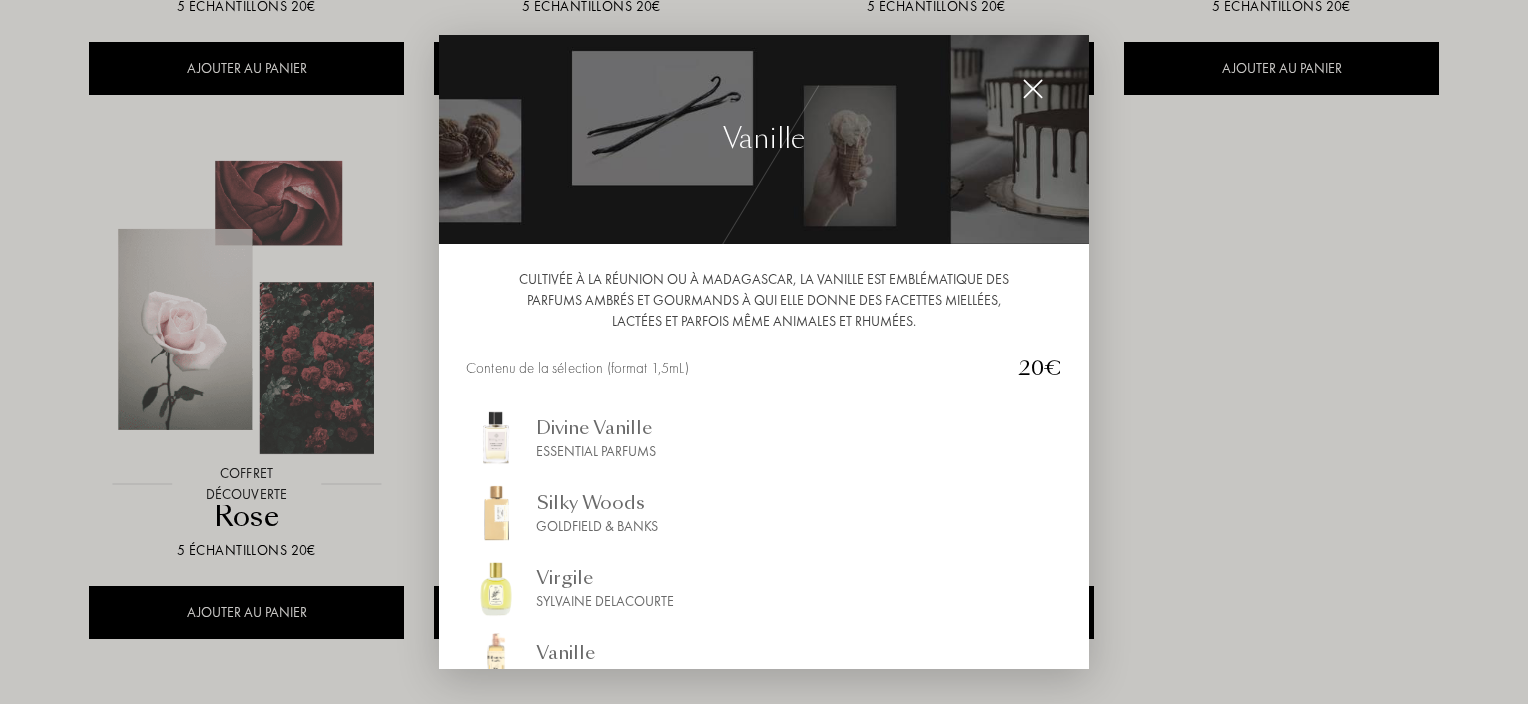 scroll, scrollTop: 5, scrollLeft: 0, axis: vertical 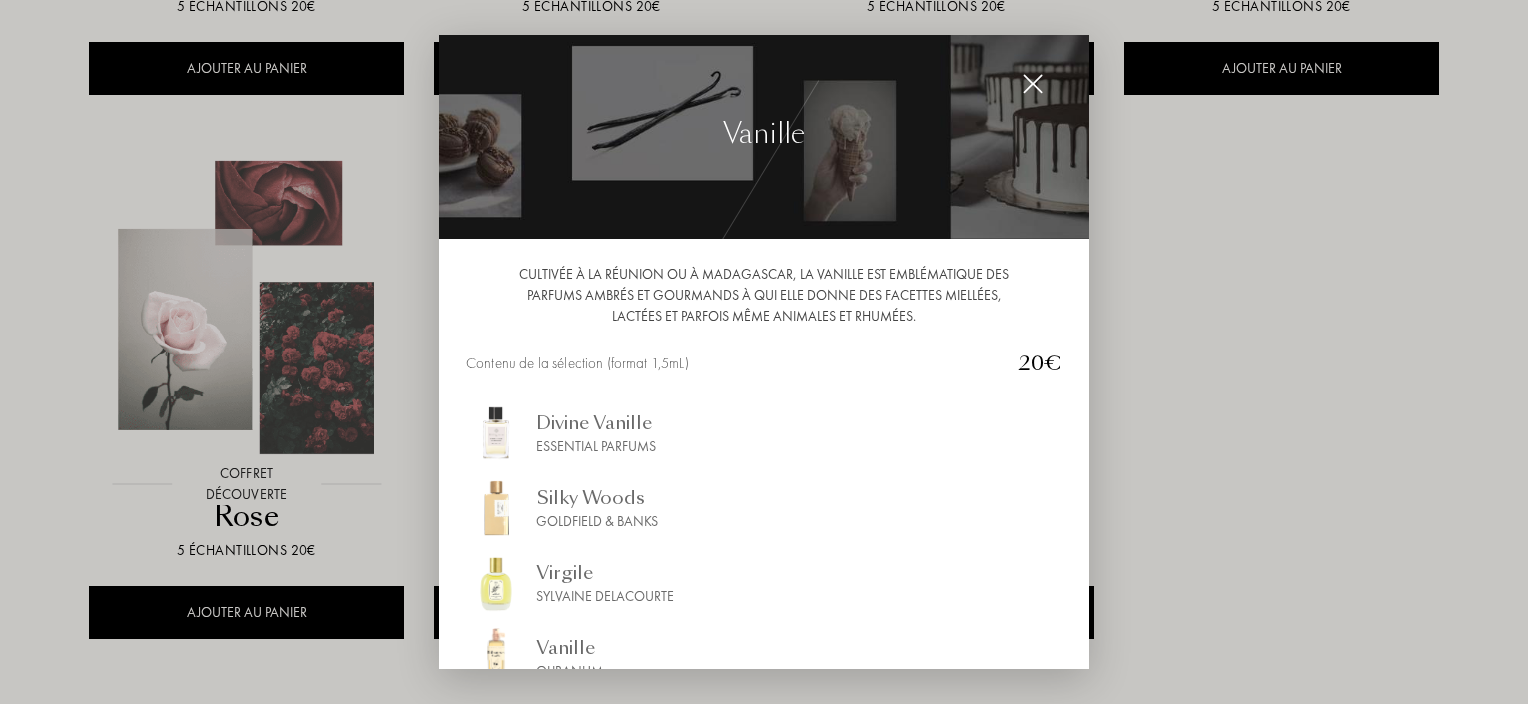 drag, startPoint x: 920, startPoint y: 571, endPoint x: 908, endPoint y: 649, distance: 78.91768 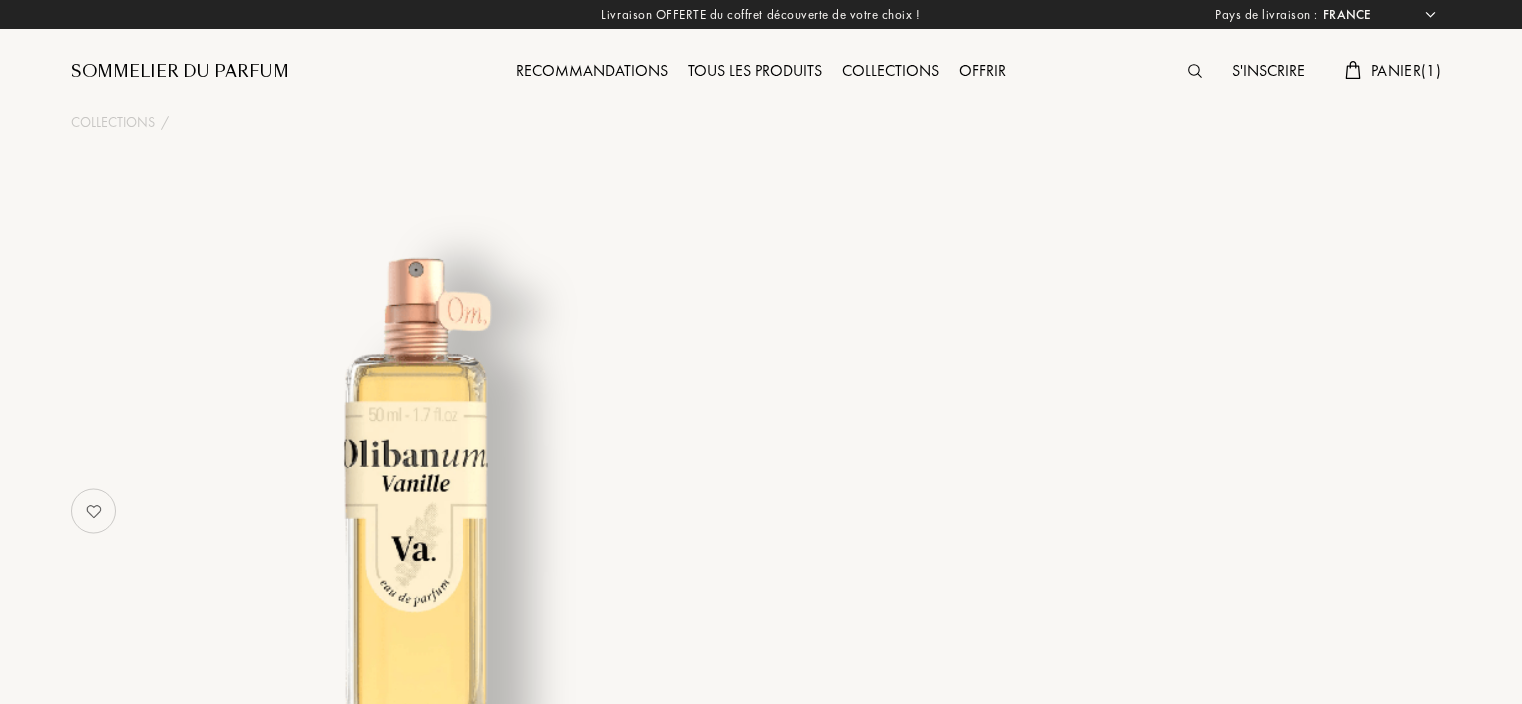 scroll, scrollTop: 0, scrollLeft: 0, axis: both 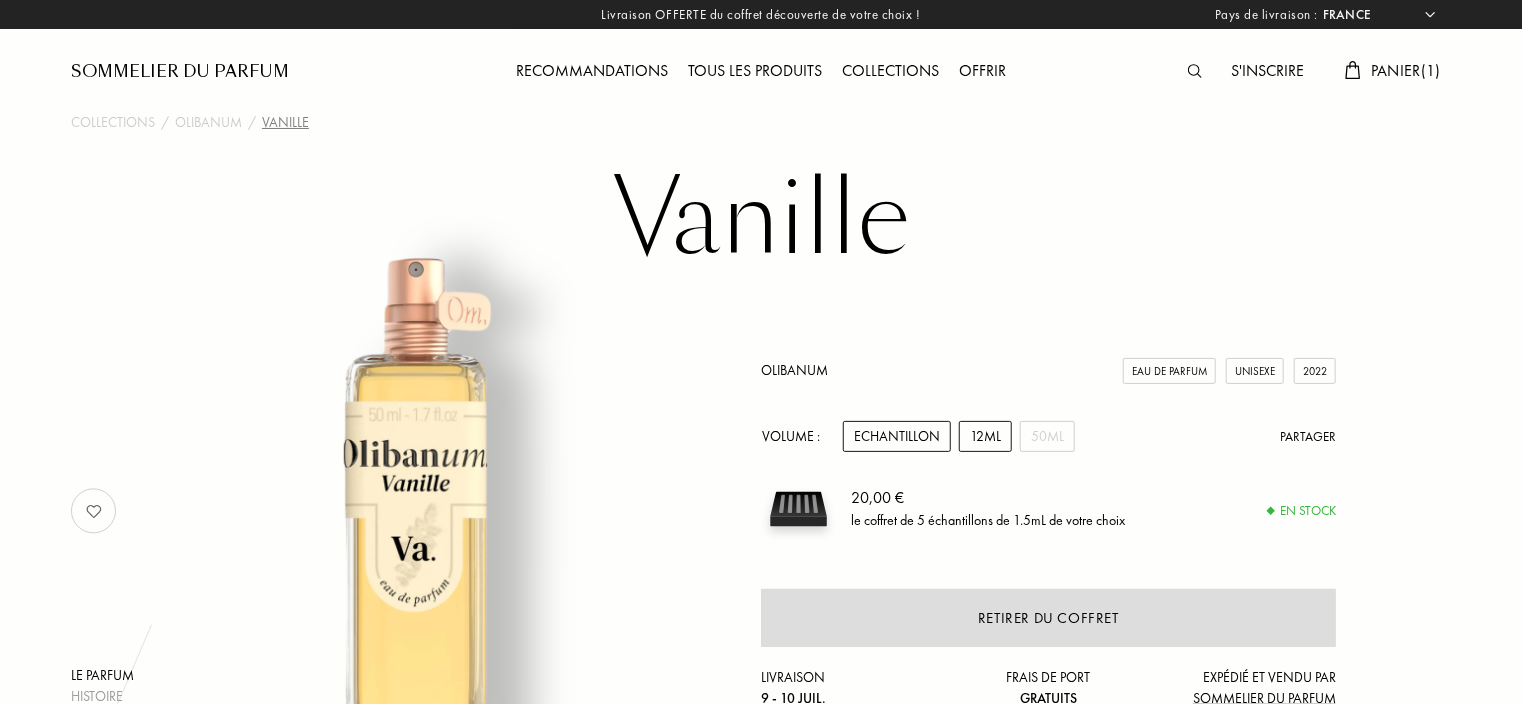 click on "12mL" at bounding box center (985, 436) 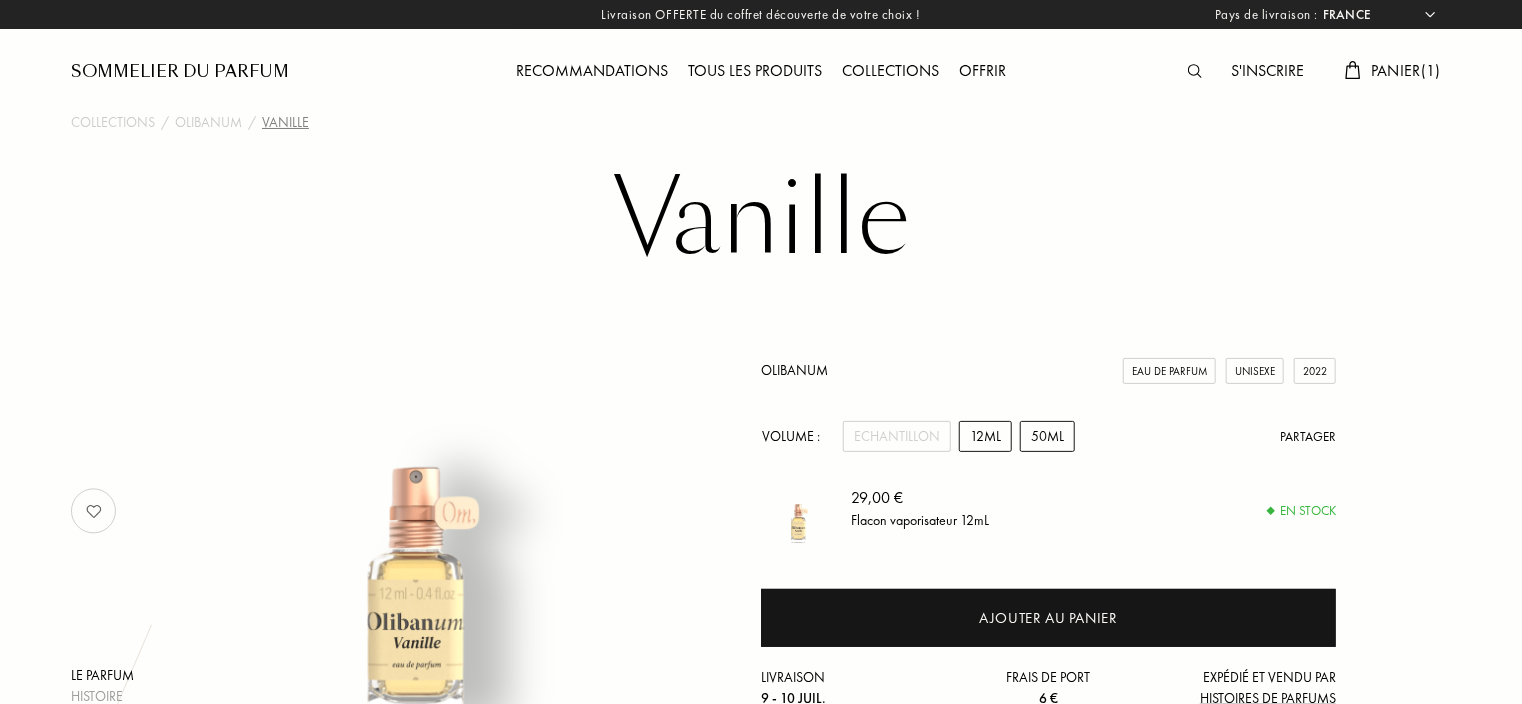 click on "50mL" at bounding box center [1047, 436] 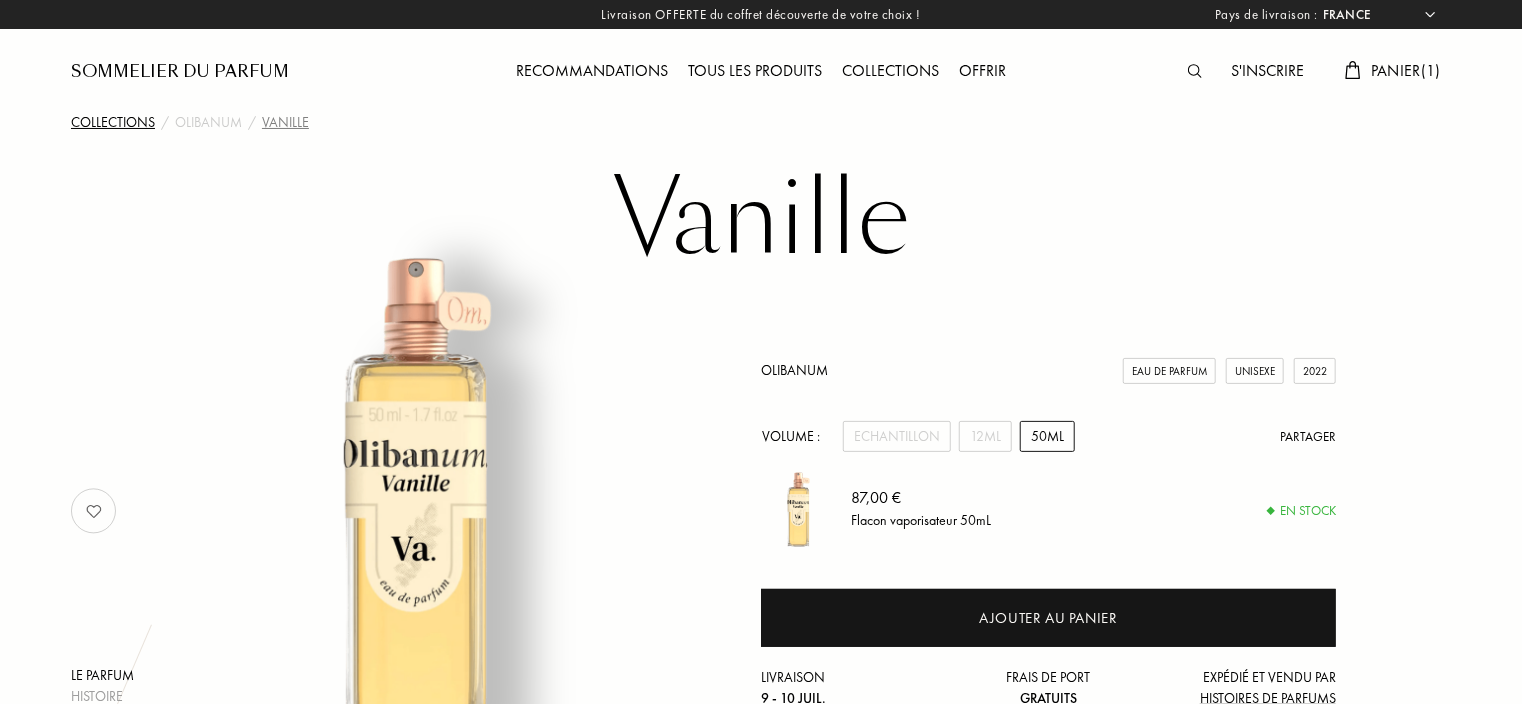 click on "Collections" at bounding box center [113, 122] 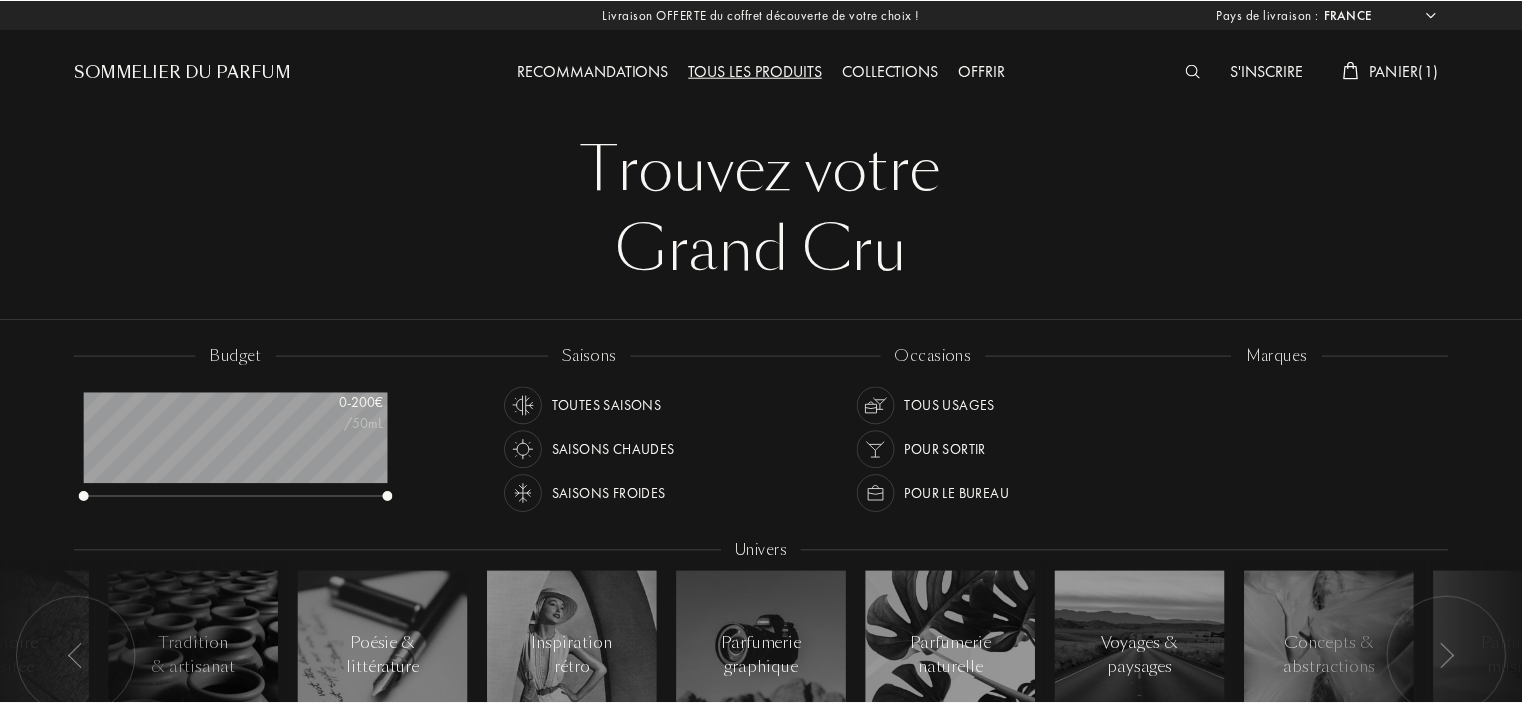 scroll, scrollTop: 0, scrollLeft: 0, axis: both 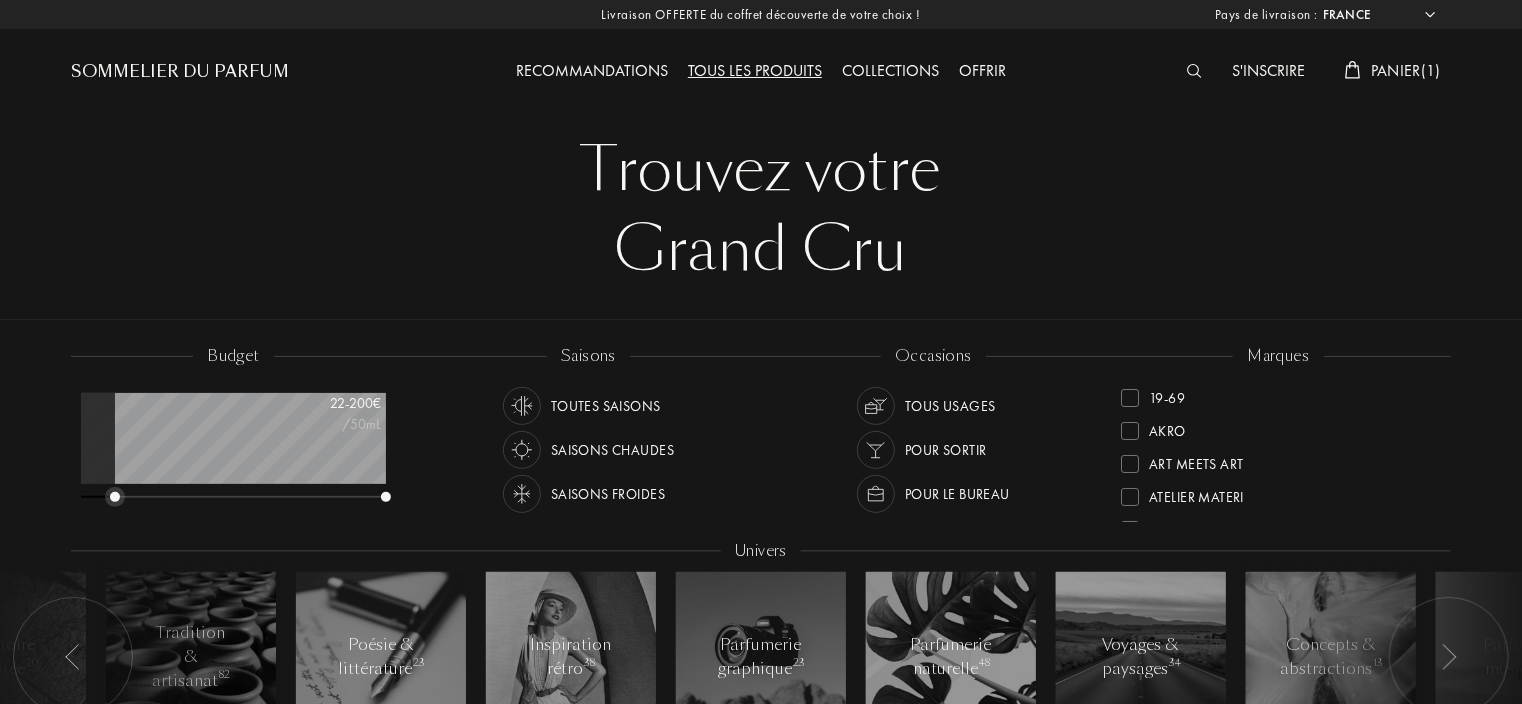 click at bounding box center (233, 498) 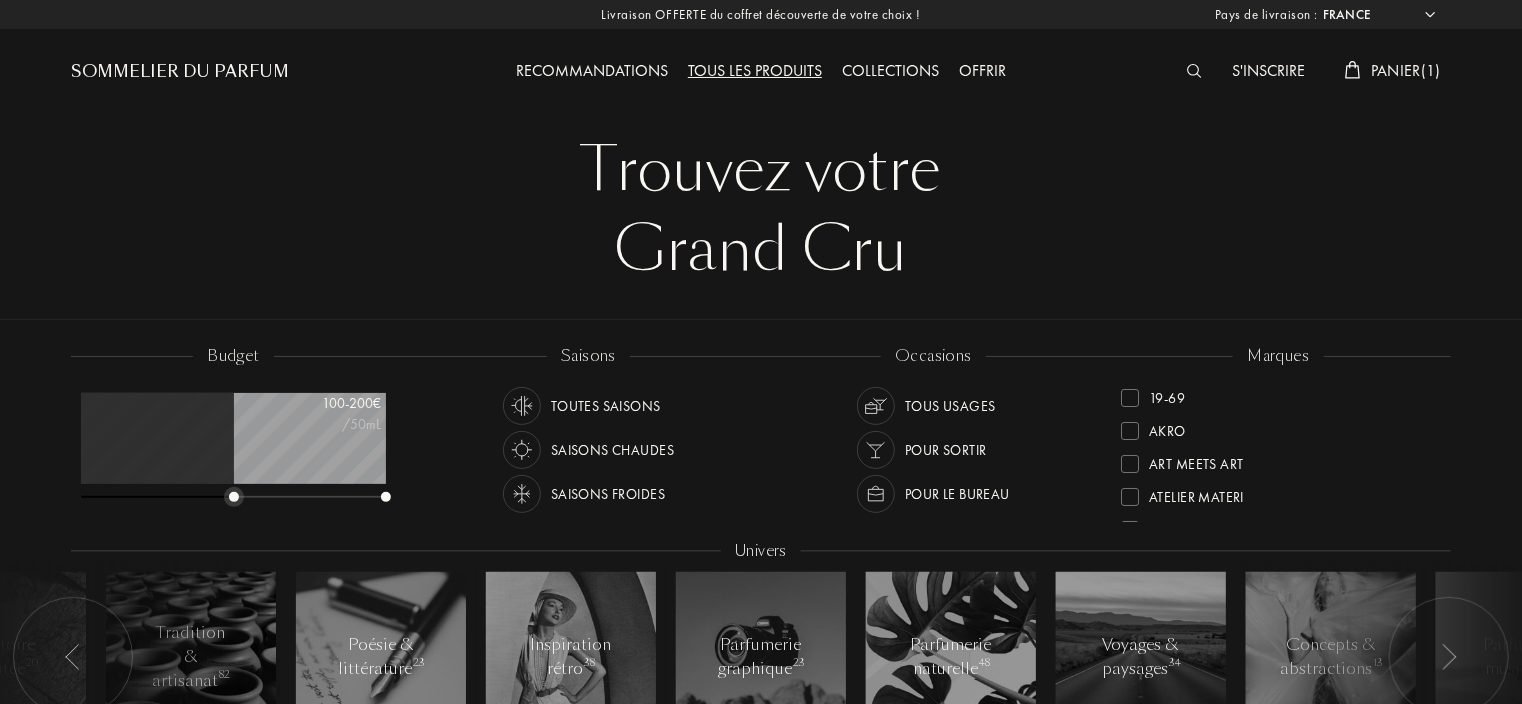 drag, startPoint x: 115, startPoint y: 498, endPoint x: 234, endPoint y: 503, distance: 119.104996 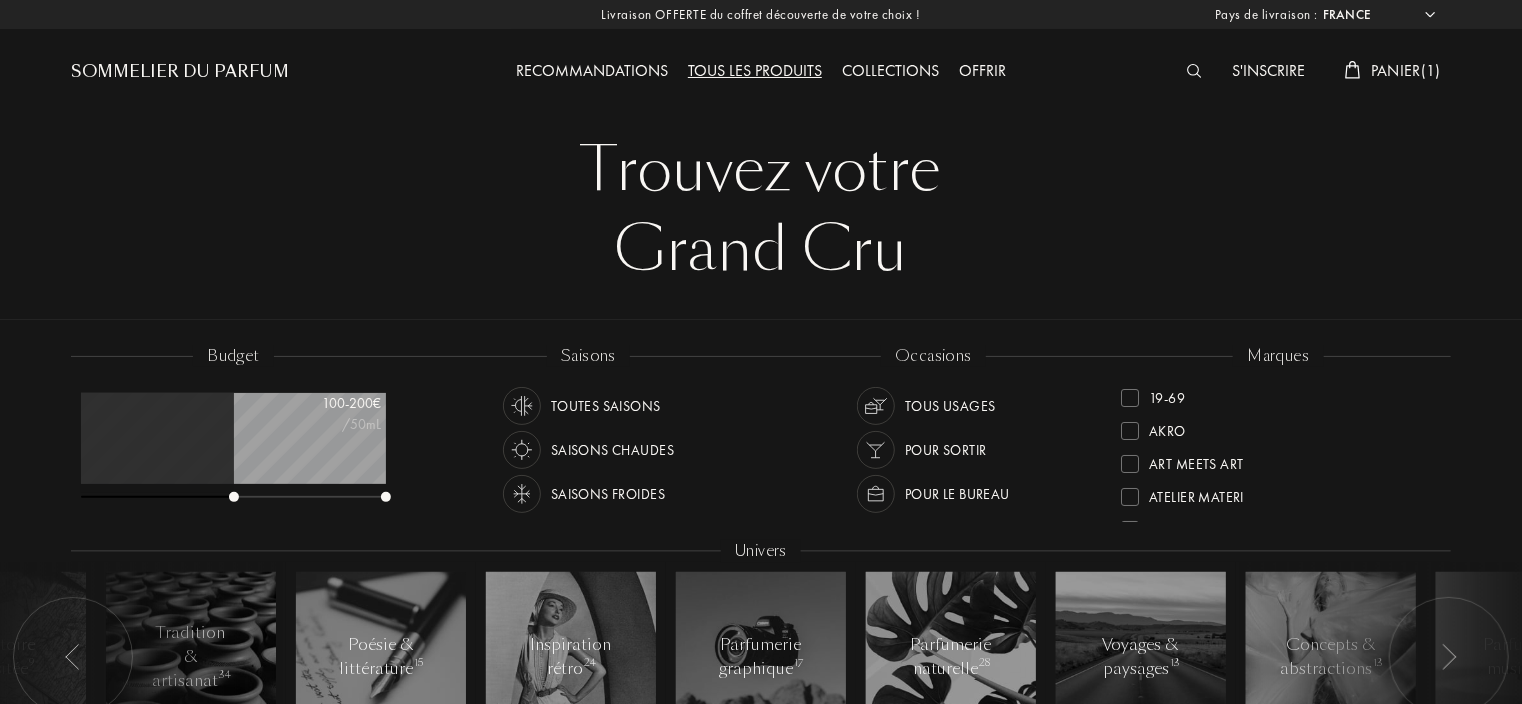 click at bounding box center [1130, 398] 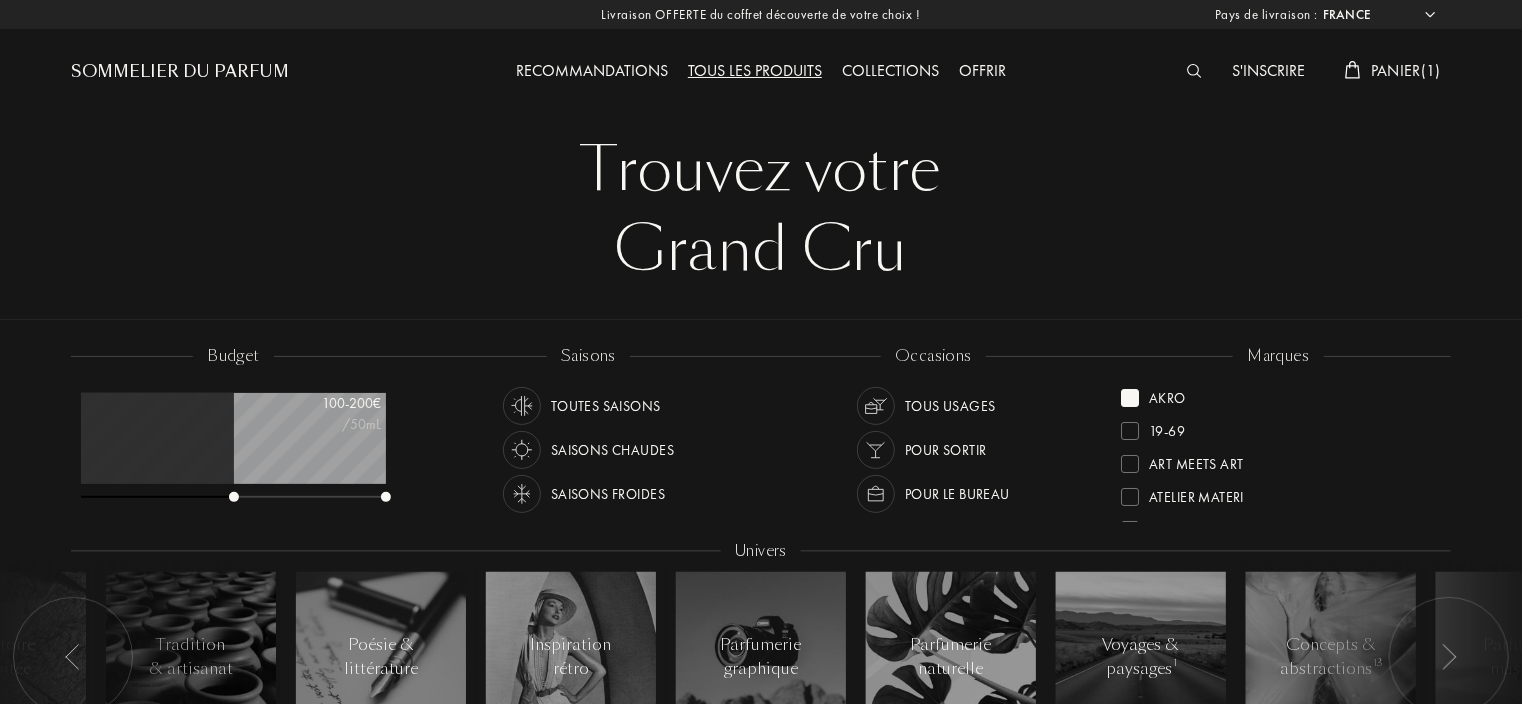 drag, startPoint x: 1435, startPoint y: 421, endPoint x: 1434, endPoint y: 369, distance: 52.009613 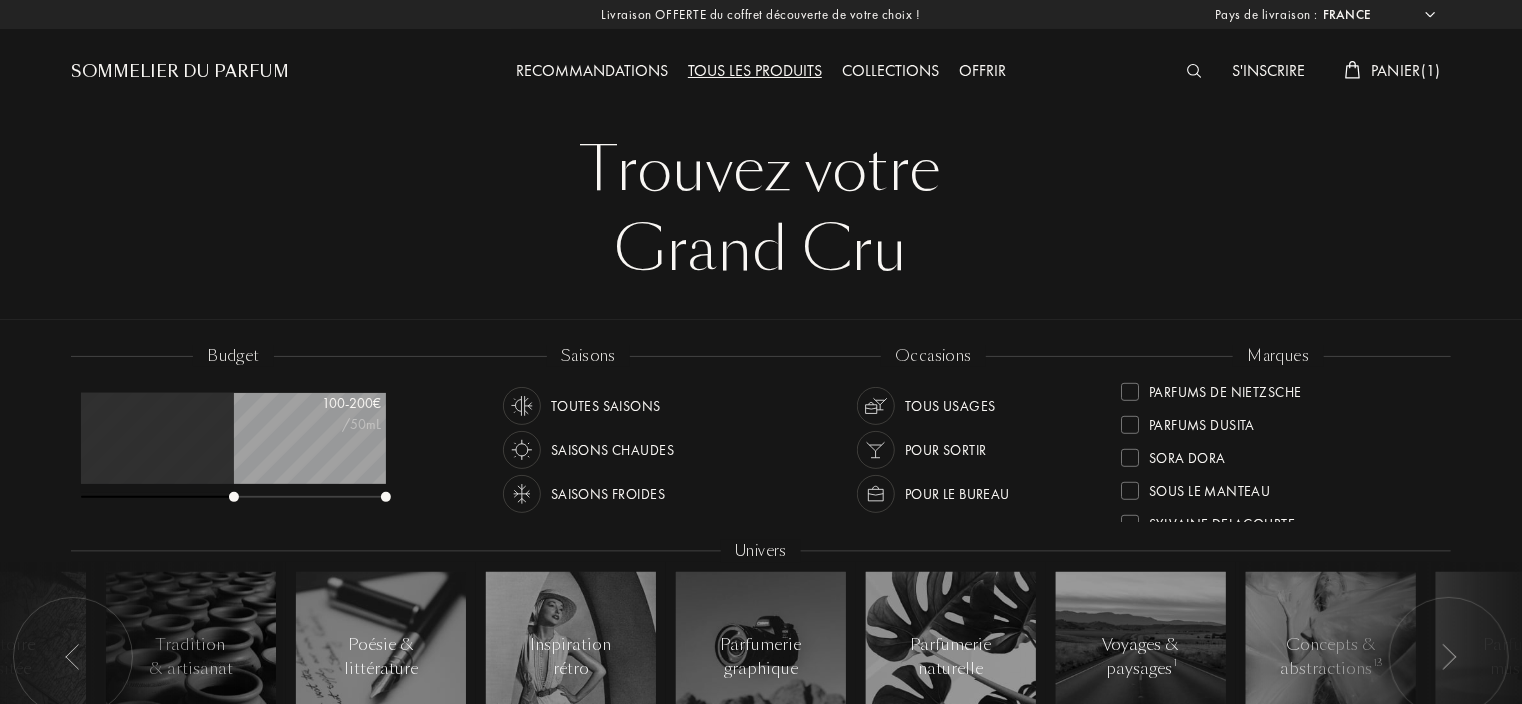 scroll, scrollTop: 792, scrollLeft: 0, axis: vertical 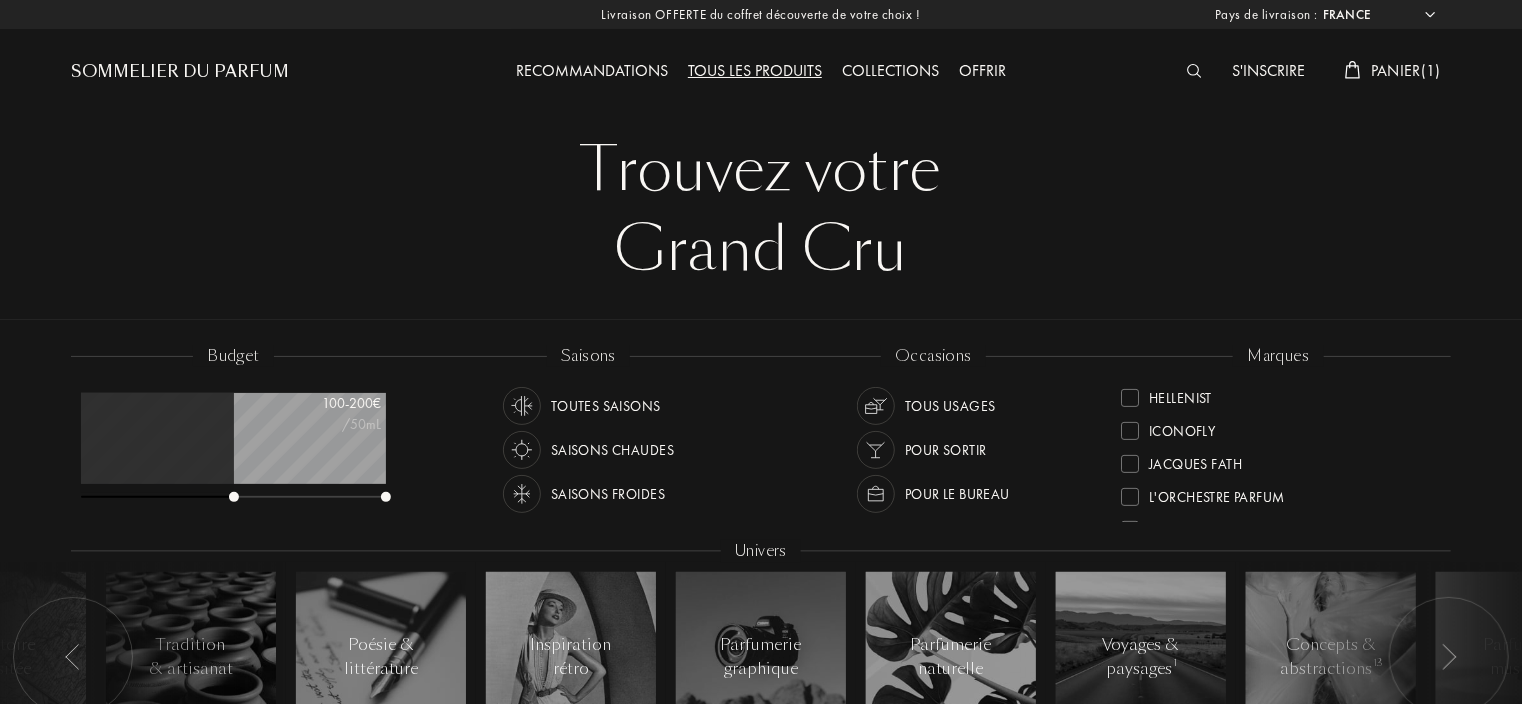 click at bounding box center (522, 406) 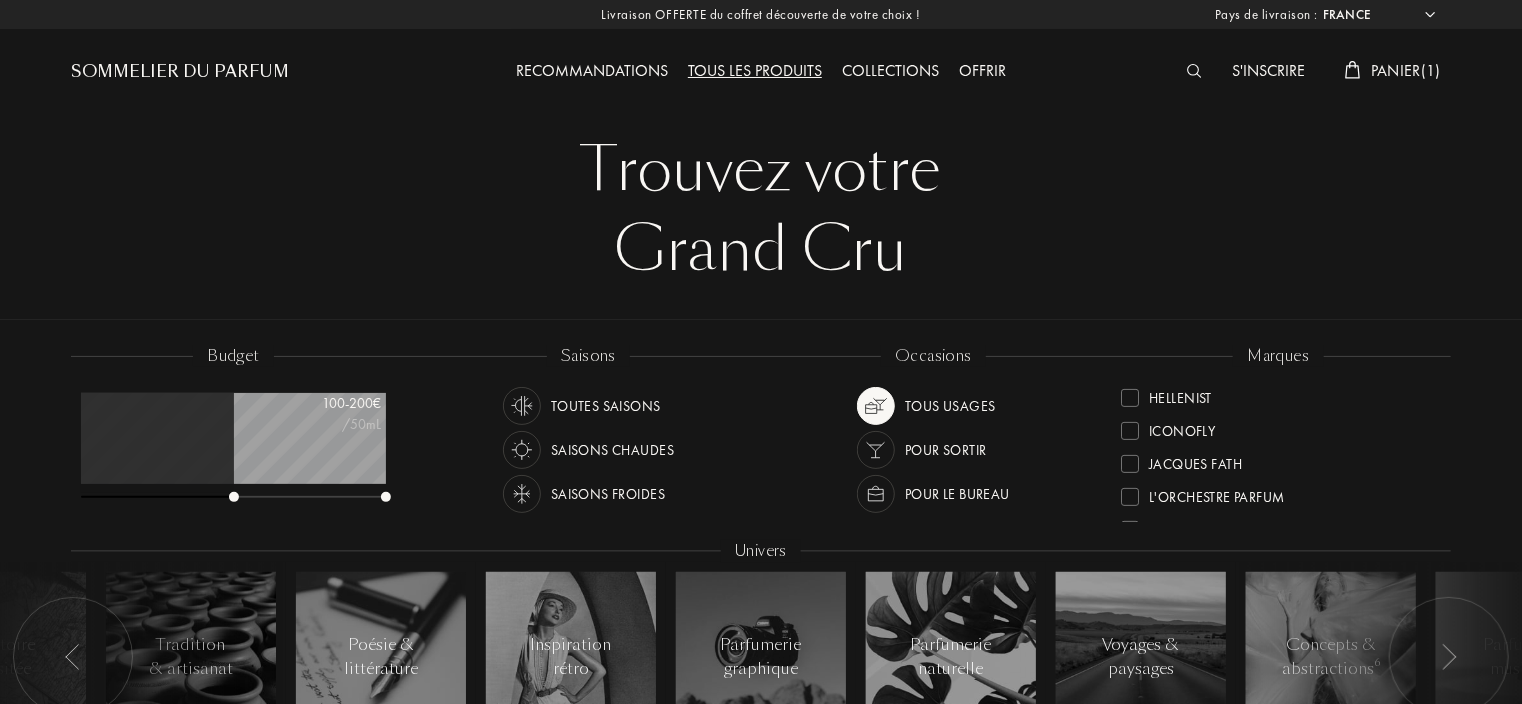 click on "Saisons chaudes" at bounding box center [606, 406] 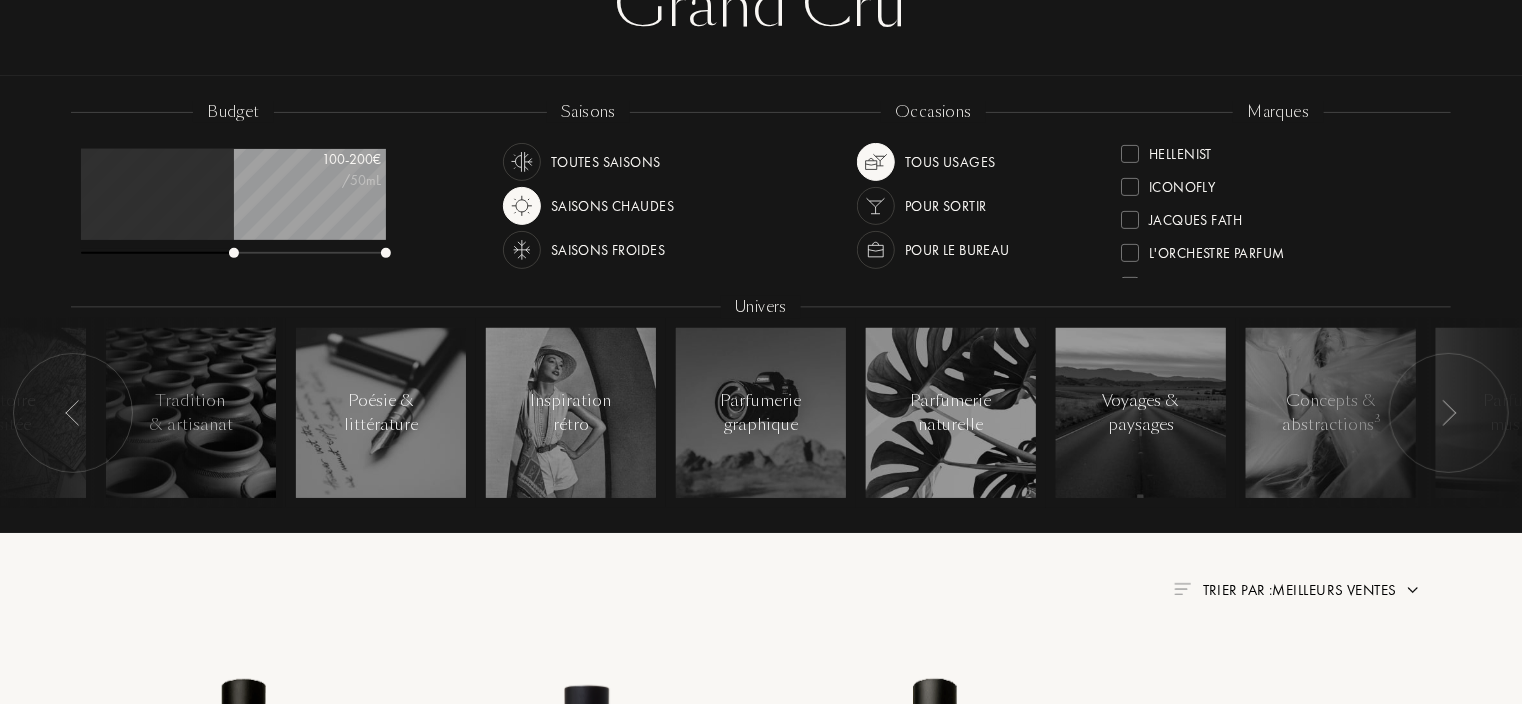 scroll, scrollTop: 247, scrollLeft: 0, axis: vertical 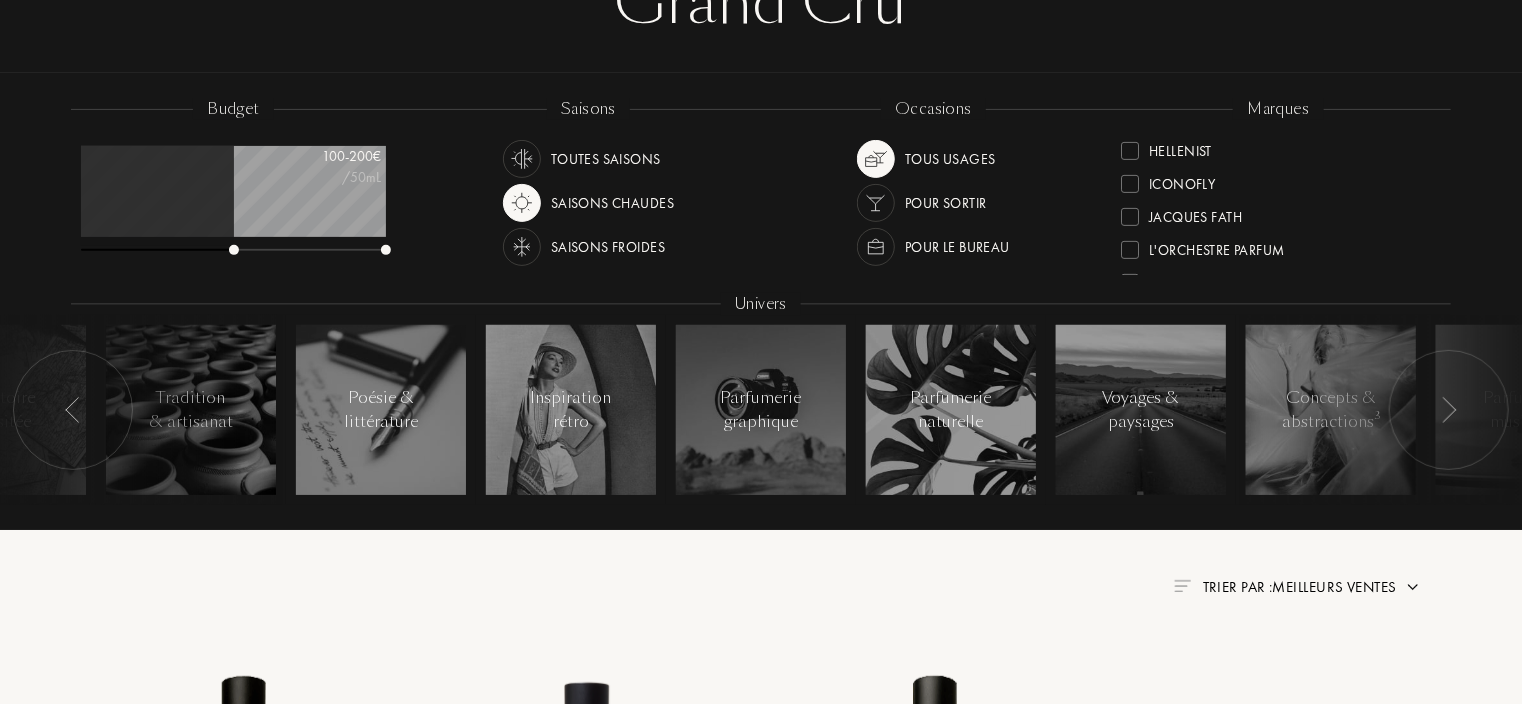 click at bounding box center (73, 410) 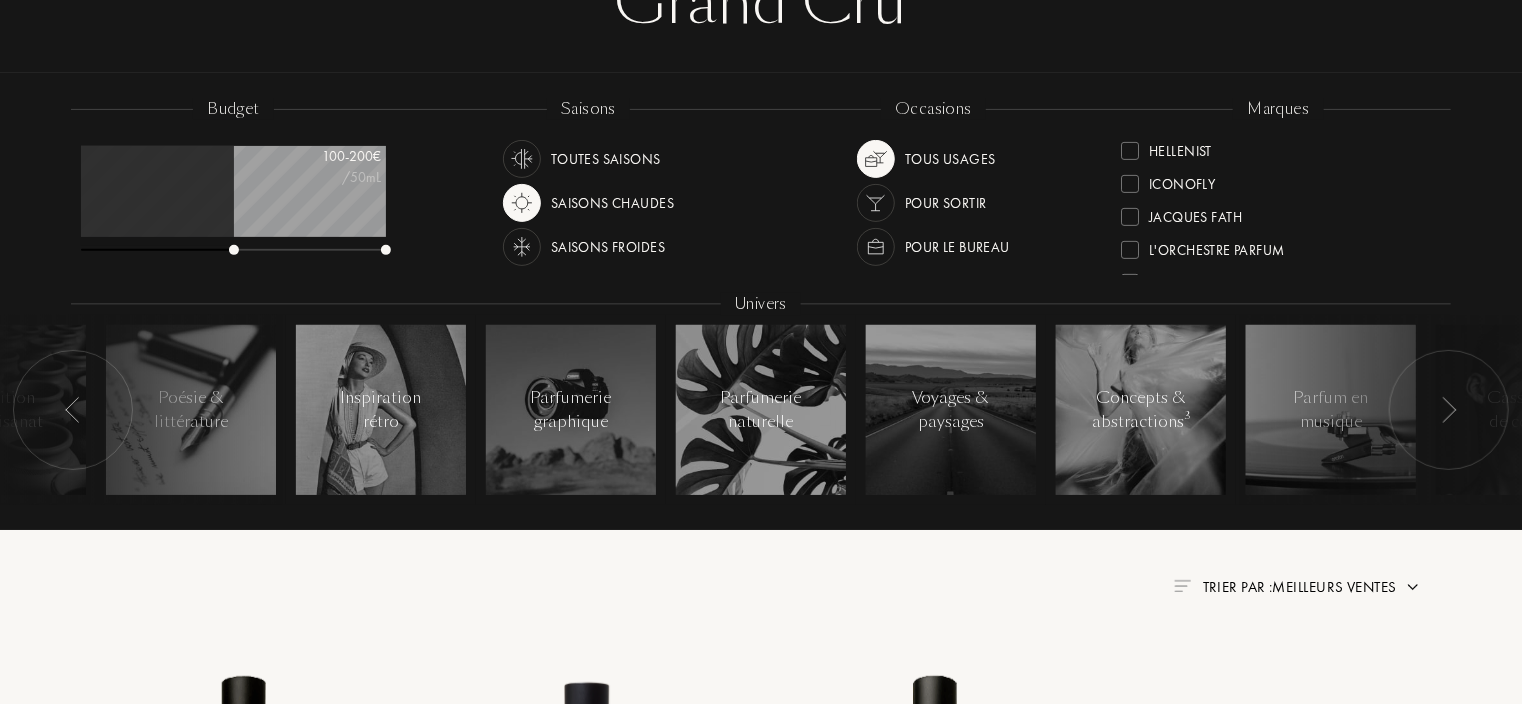 click at bounding box center [73, 410] 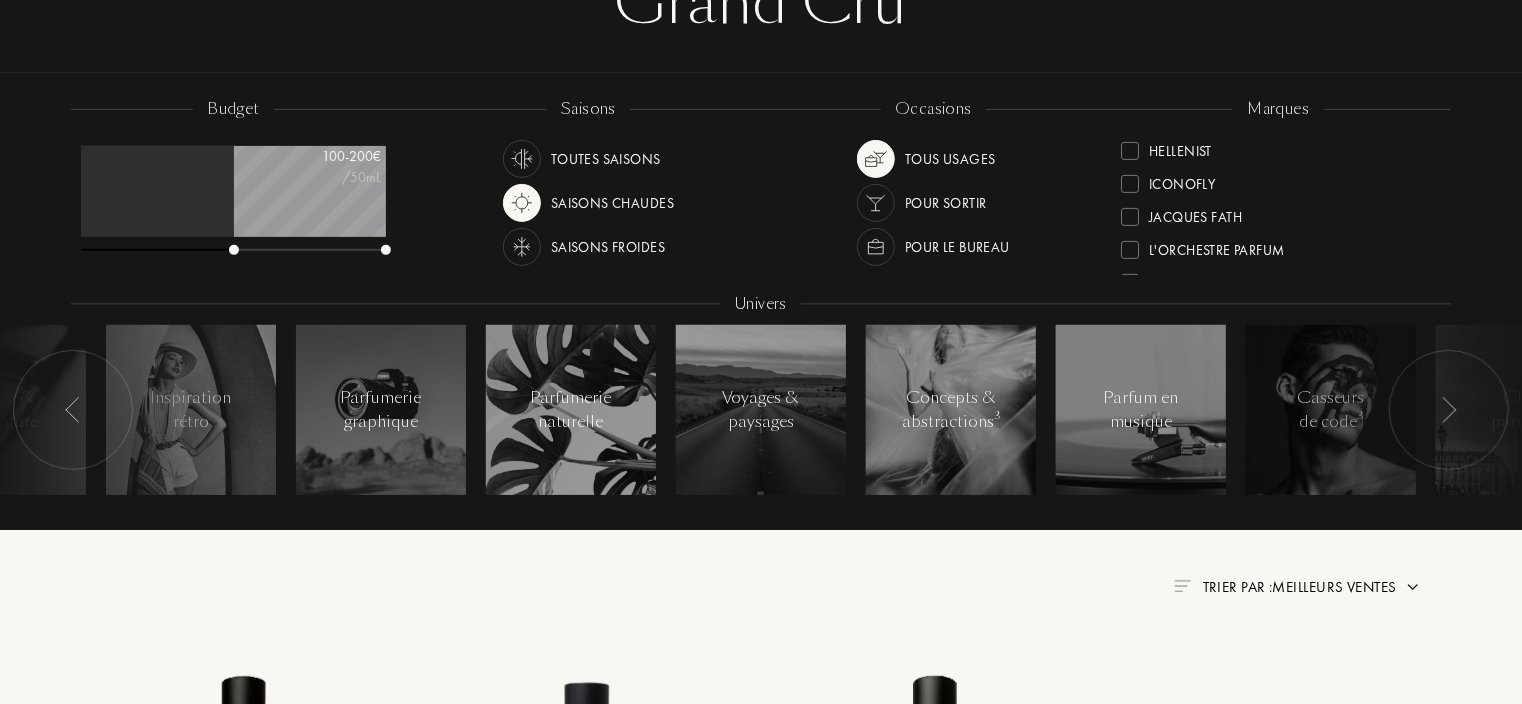 click at bounding box center (73, 410) 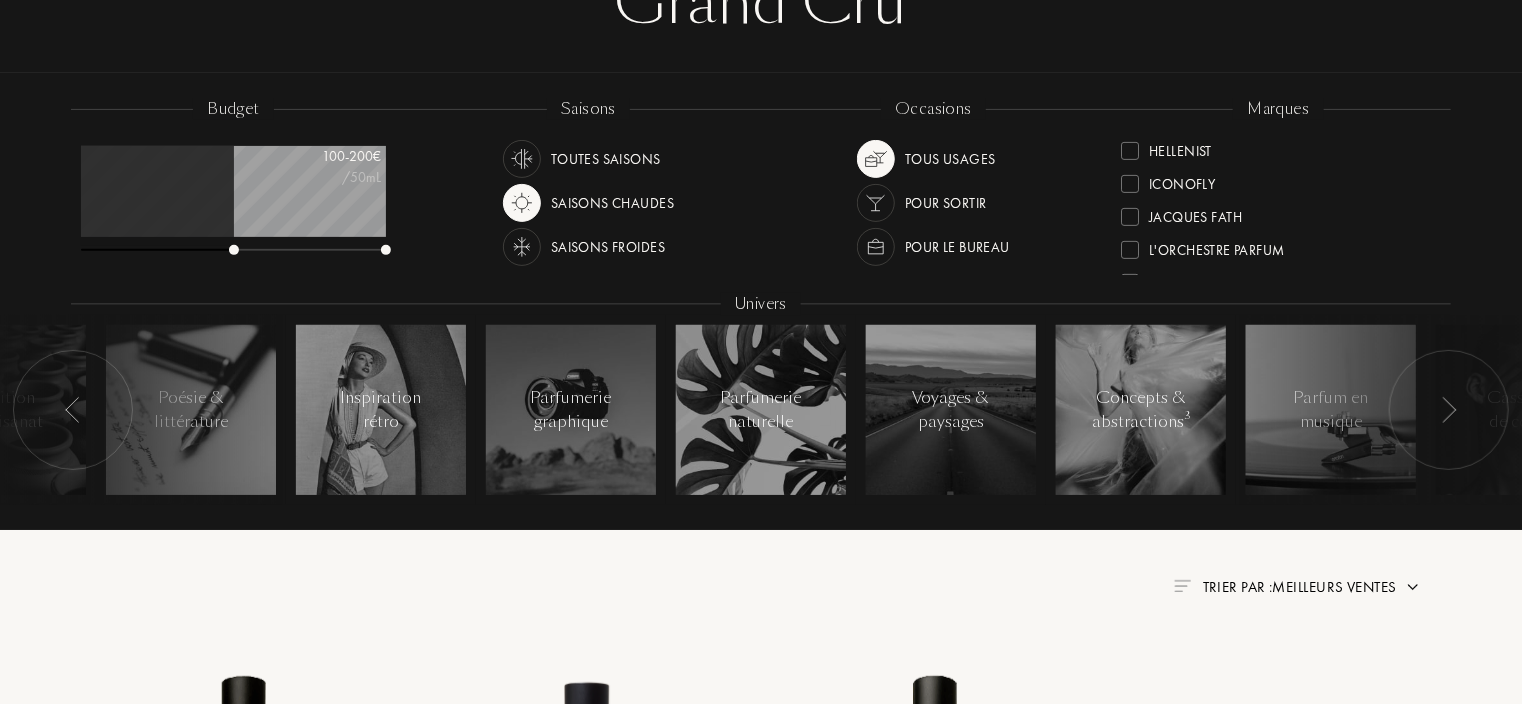 click at bounding box center [134, 410] 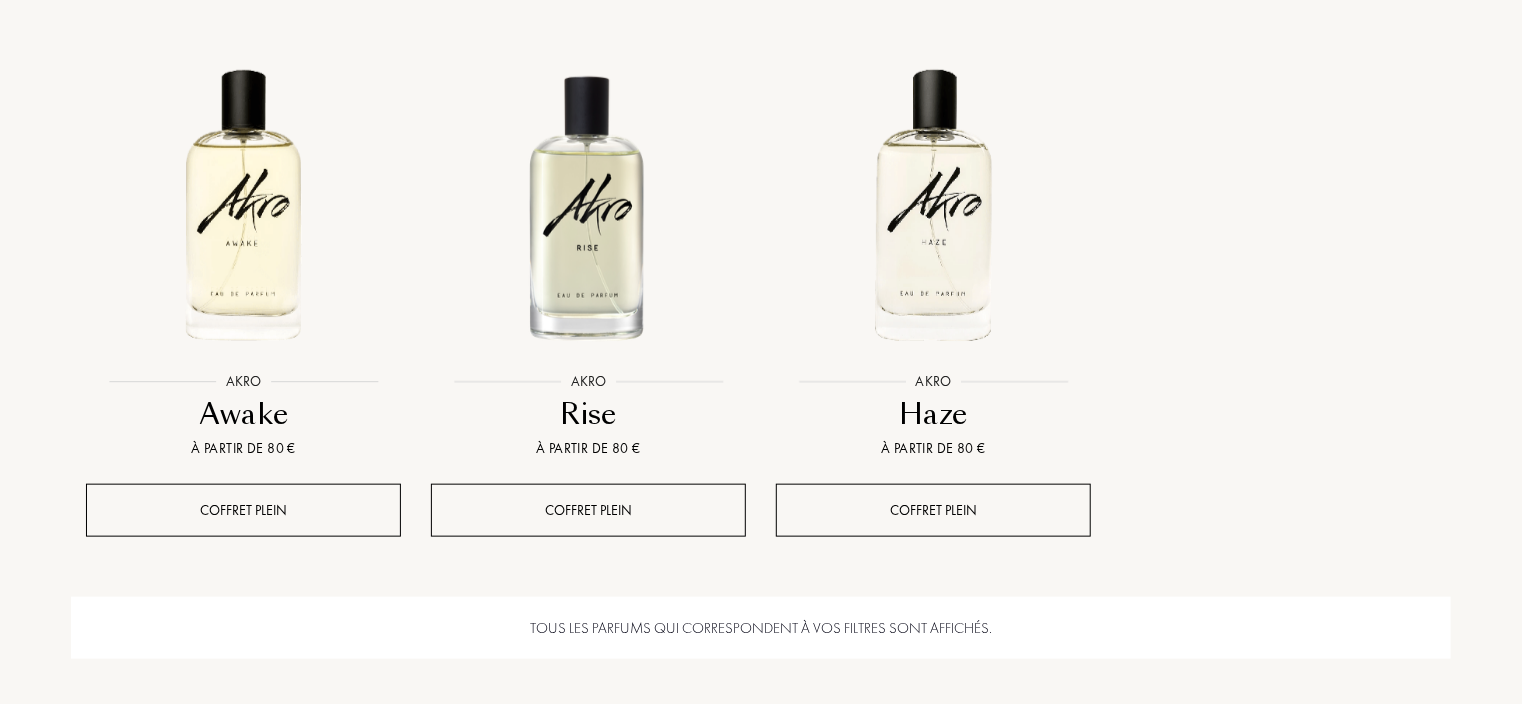 scroll, scrollTop: 848, scrollLeft: 0, axis: vertical 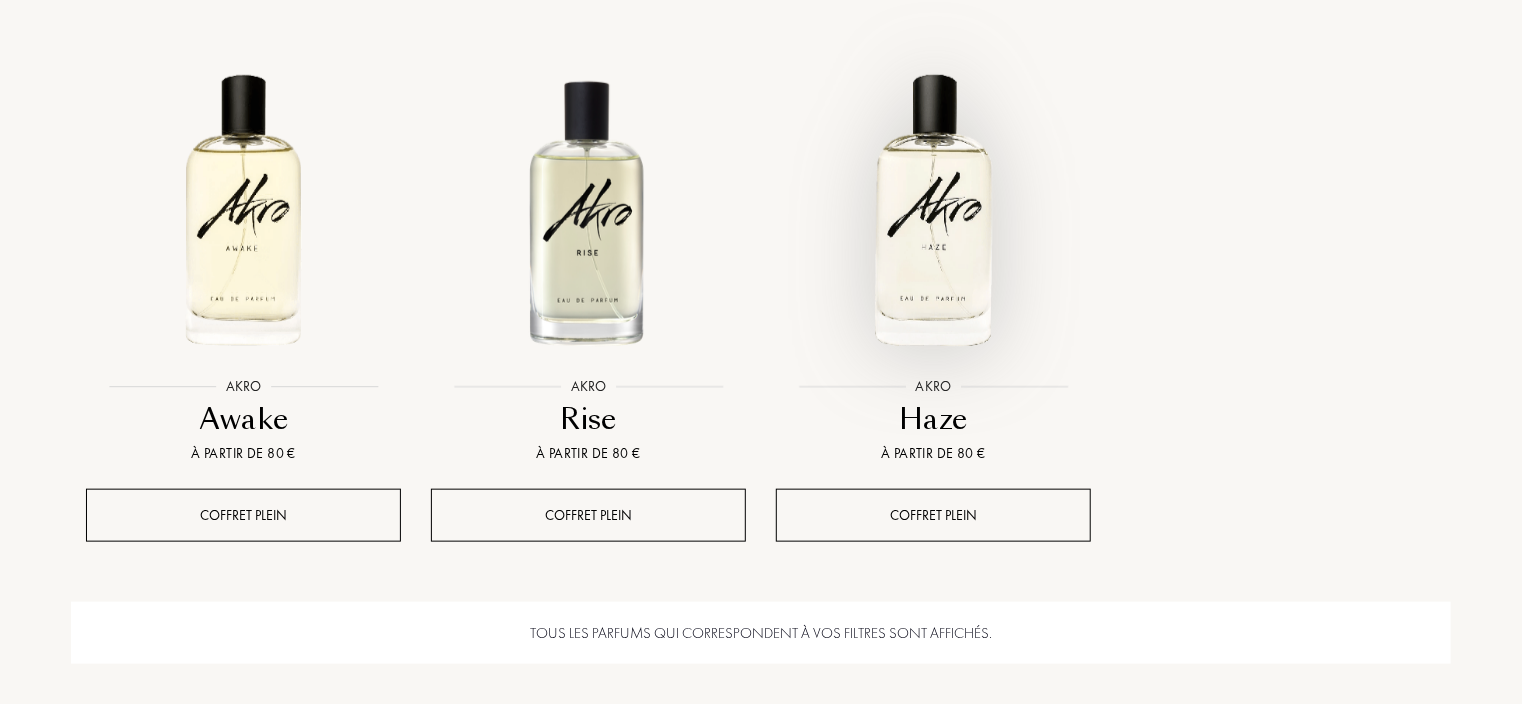 click at bounding box center [933, 210] 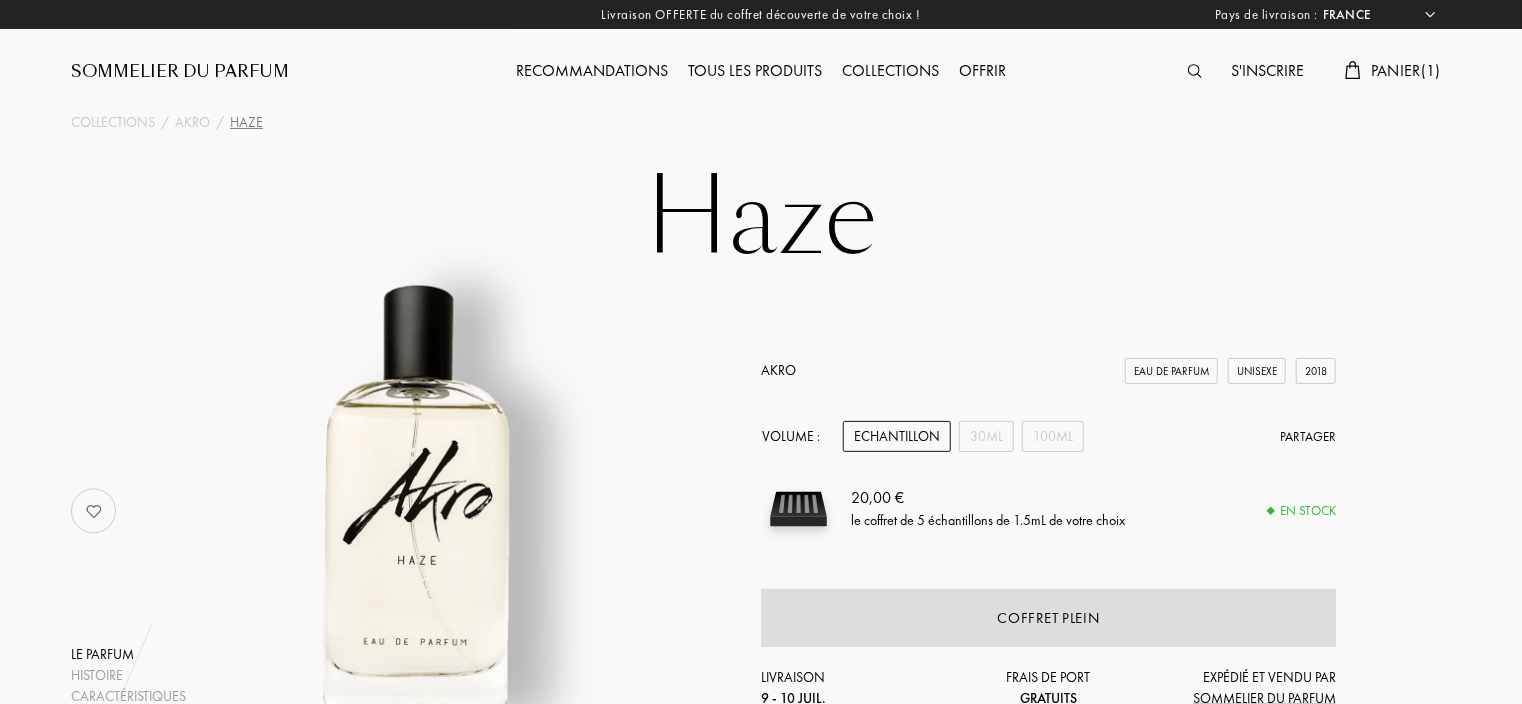 scroll, scrollTop: 0, scrollLeft: 0, axis: both 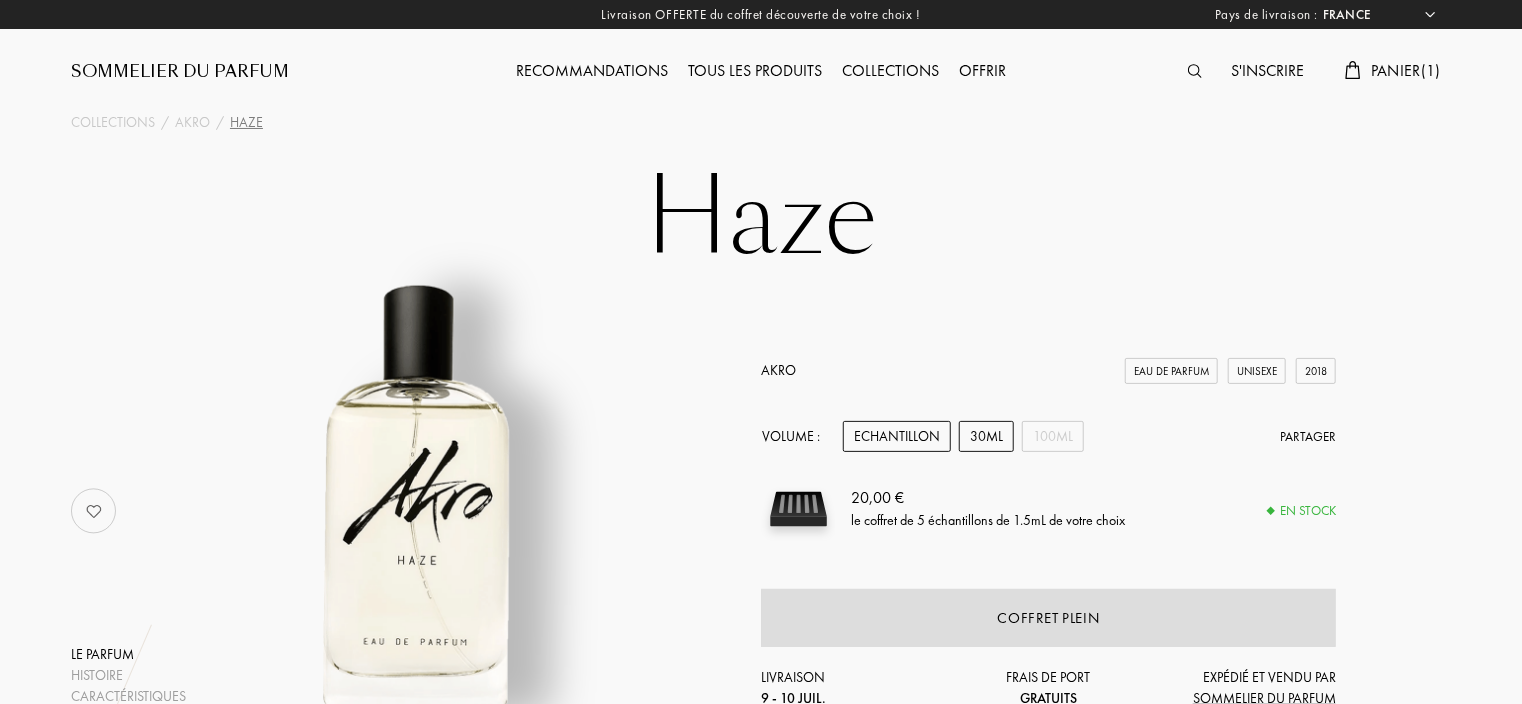 click on "30mL" at bounding box center (986, 436) 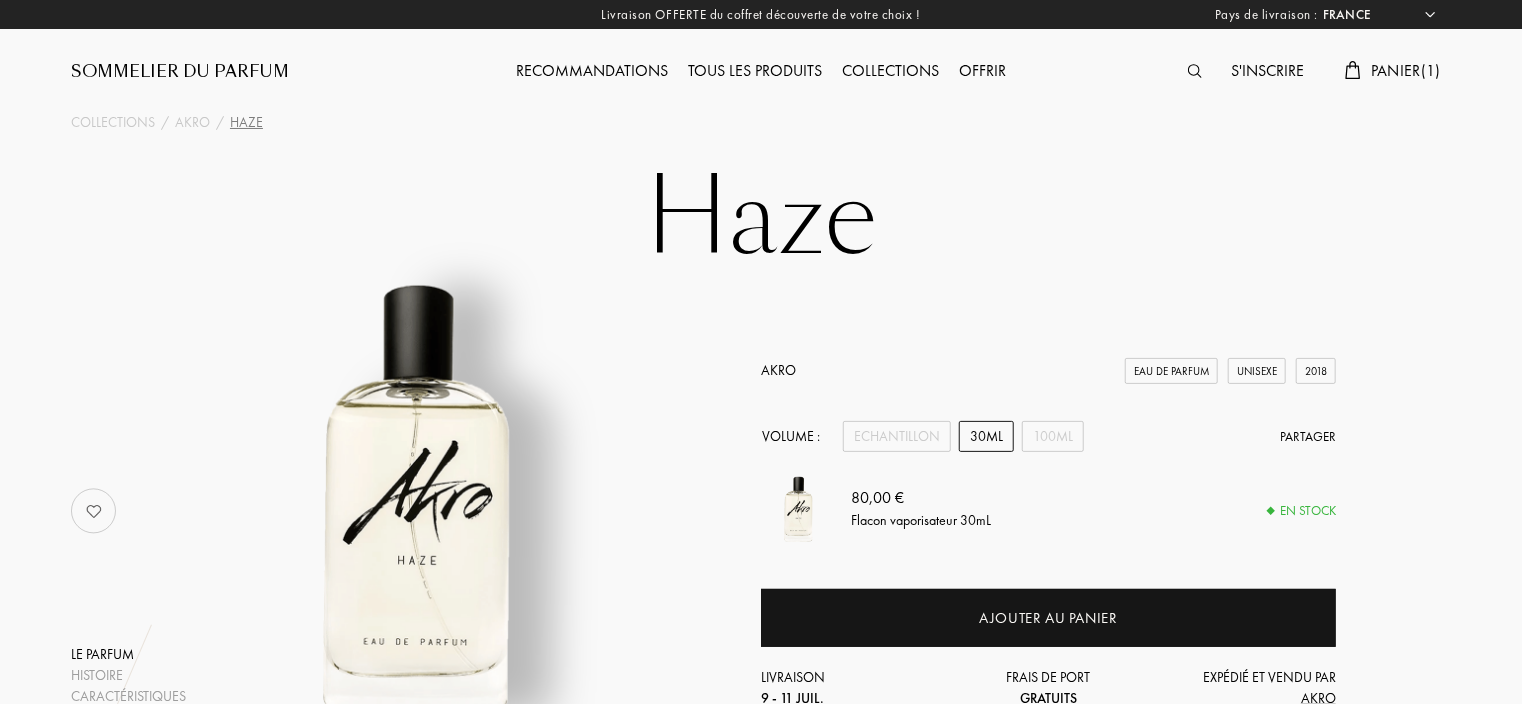 click on "Sommelier du Parfum" at bounding box center (180, 72) 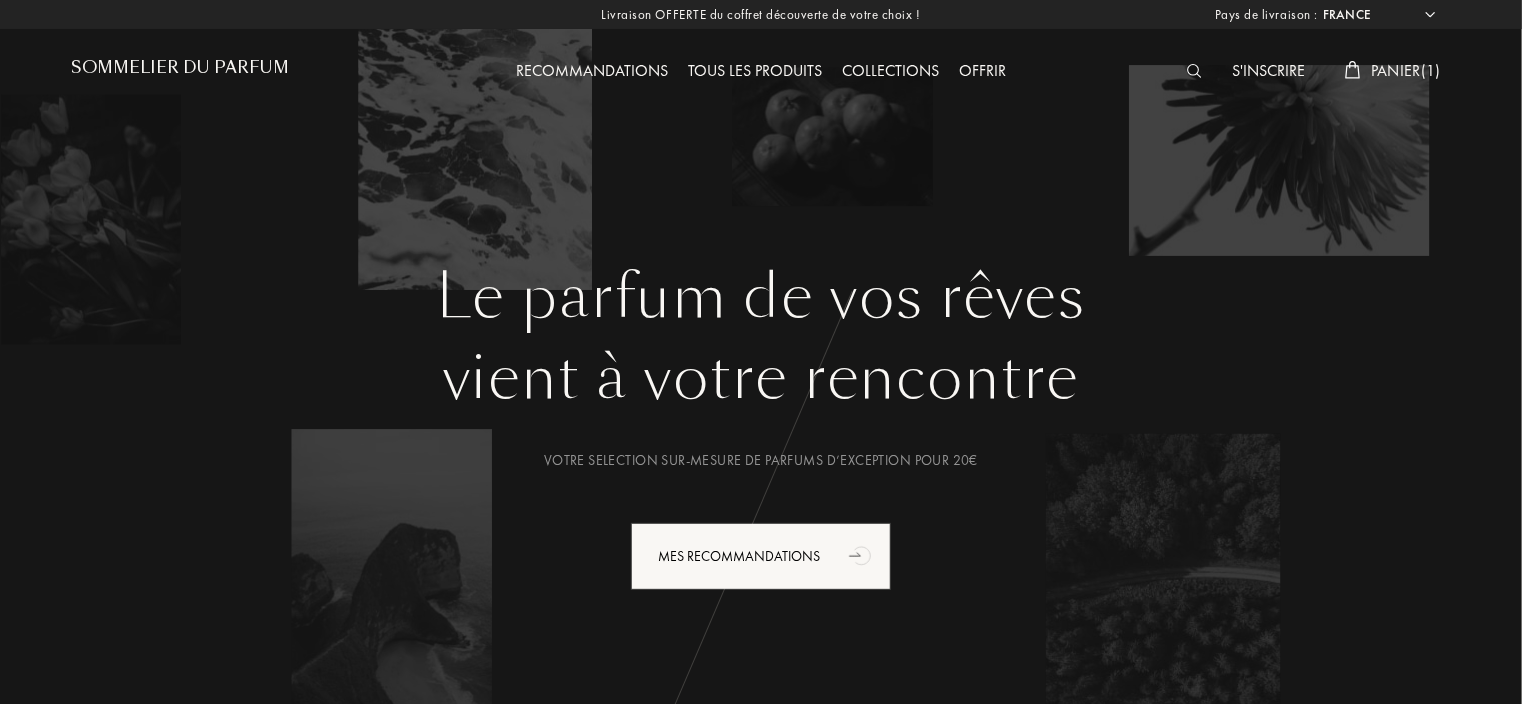 scroll, scrollTop: 0, scrollLeft: 0, axis: both 